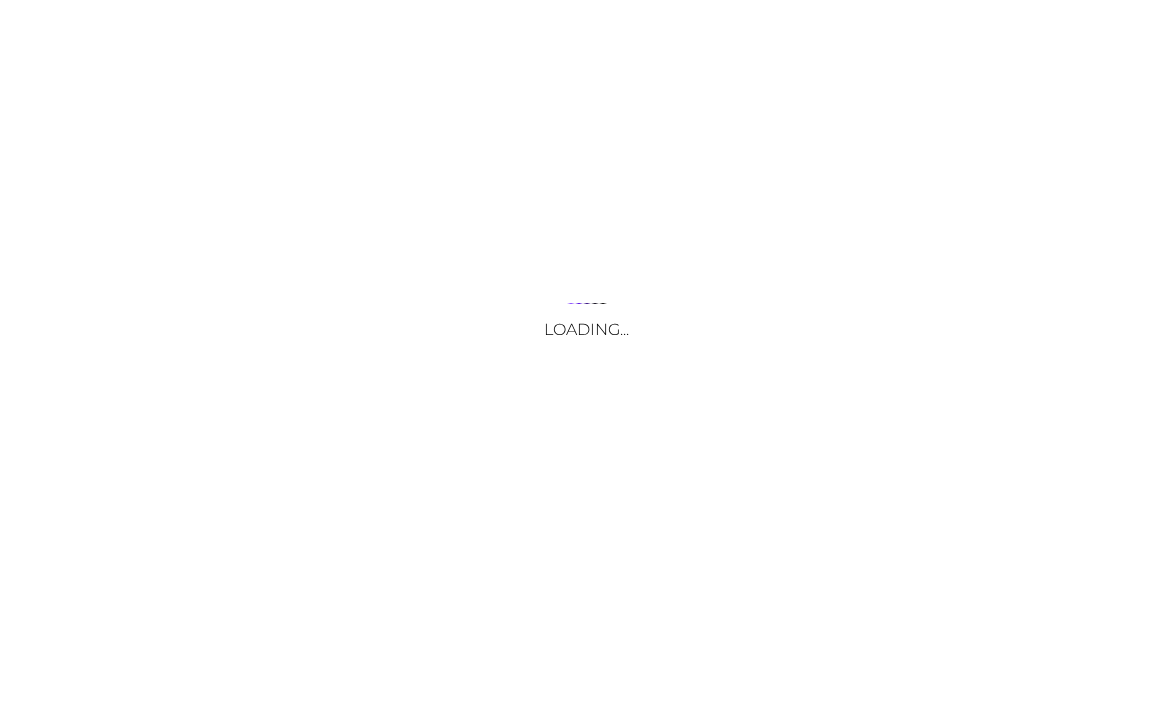 scroll, scrollTop: 0, scrollLeft: 0, axis: both 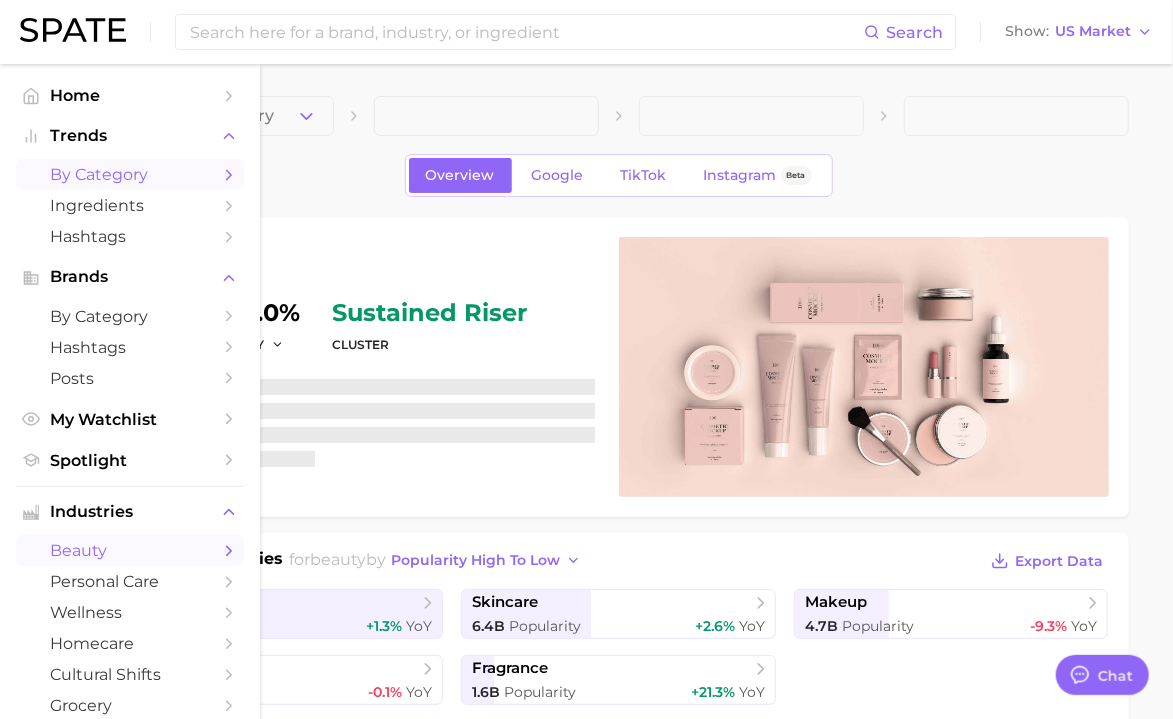 type on "x" 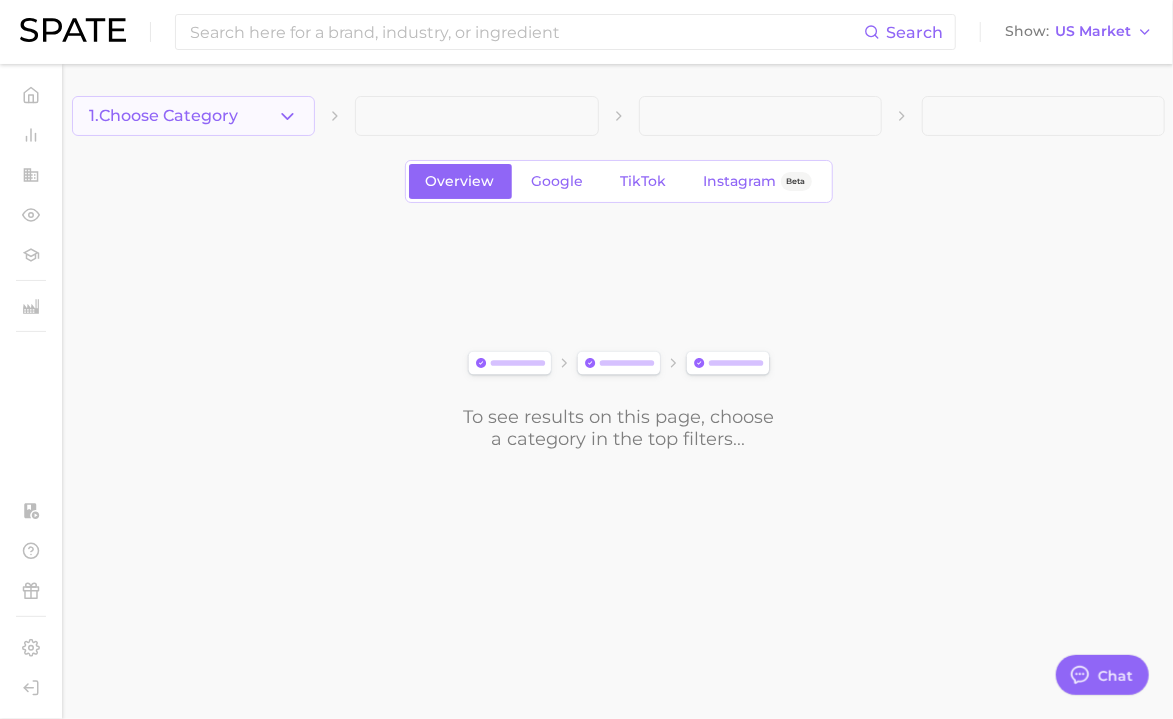 click on "1.  Choose Category" at bounding box center (193, 116) 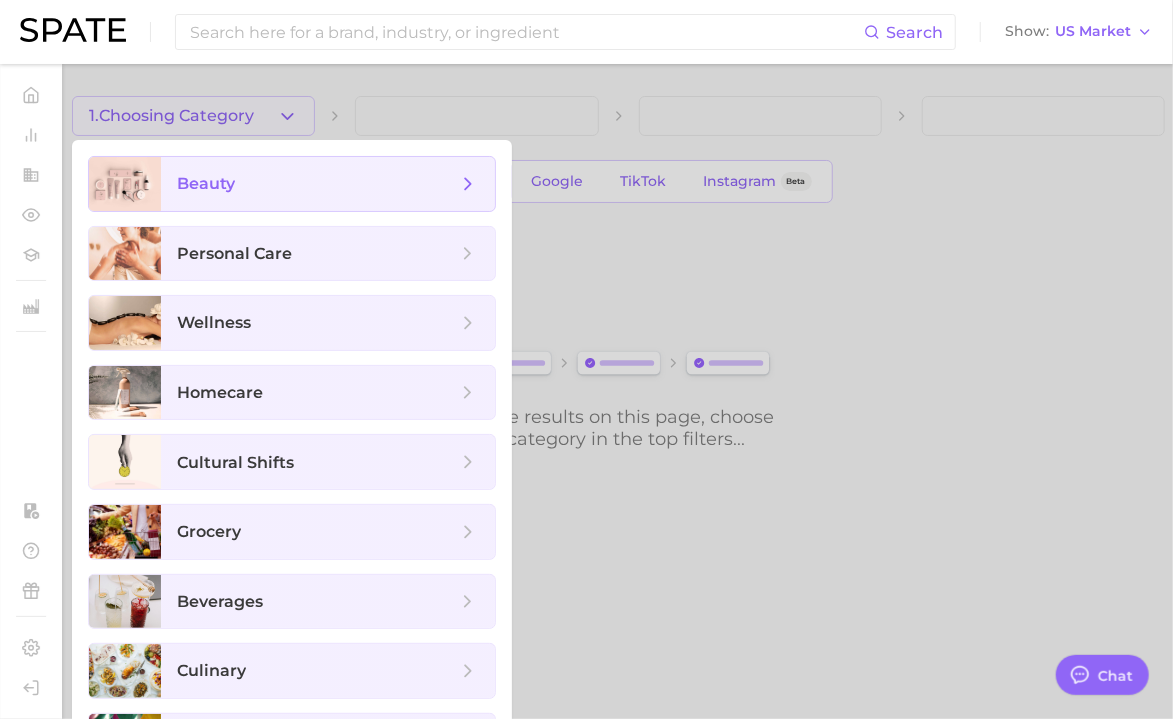 click on "beauty" at bounding box center [317, 184] 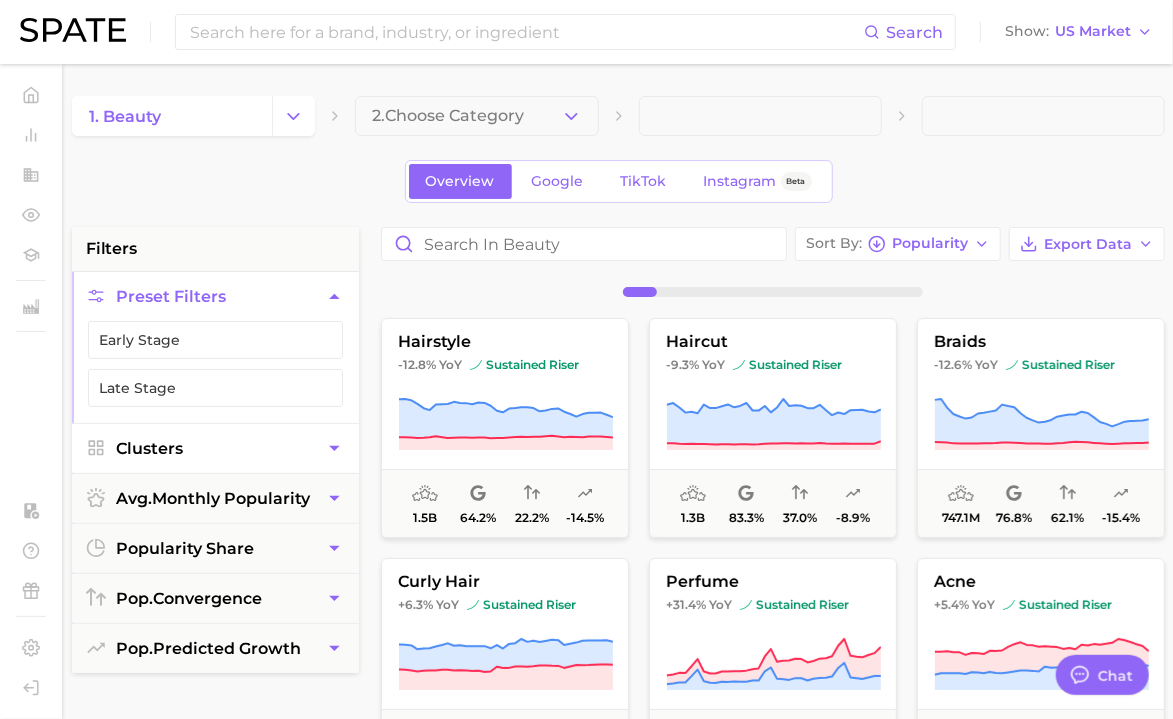 click on "Clusters" at bounding box center [215, 448] 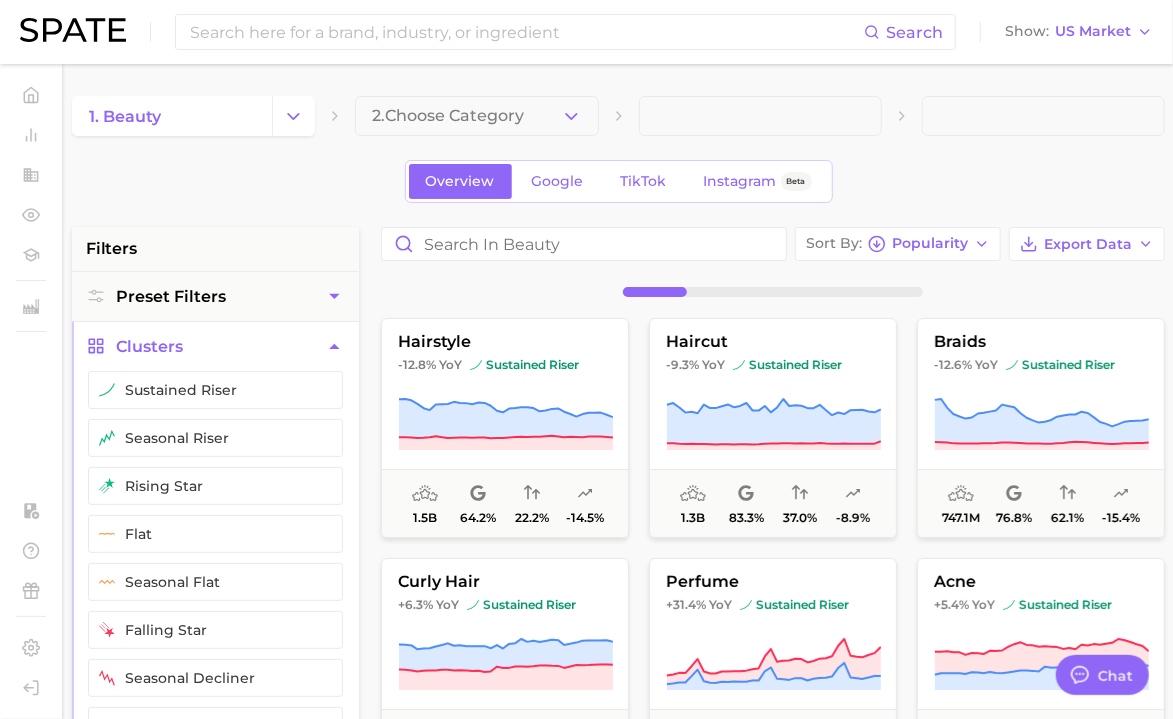 click on "Clusters" at bounding box center [215, 346] 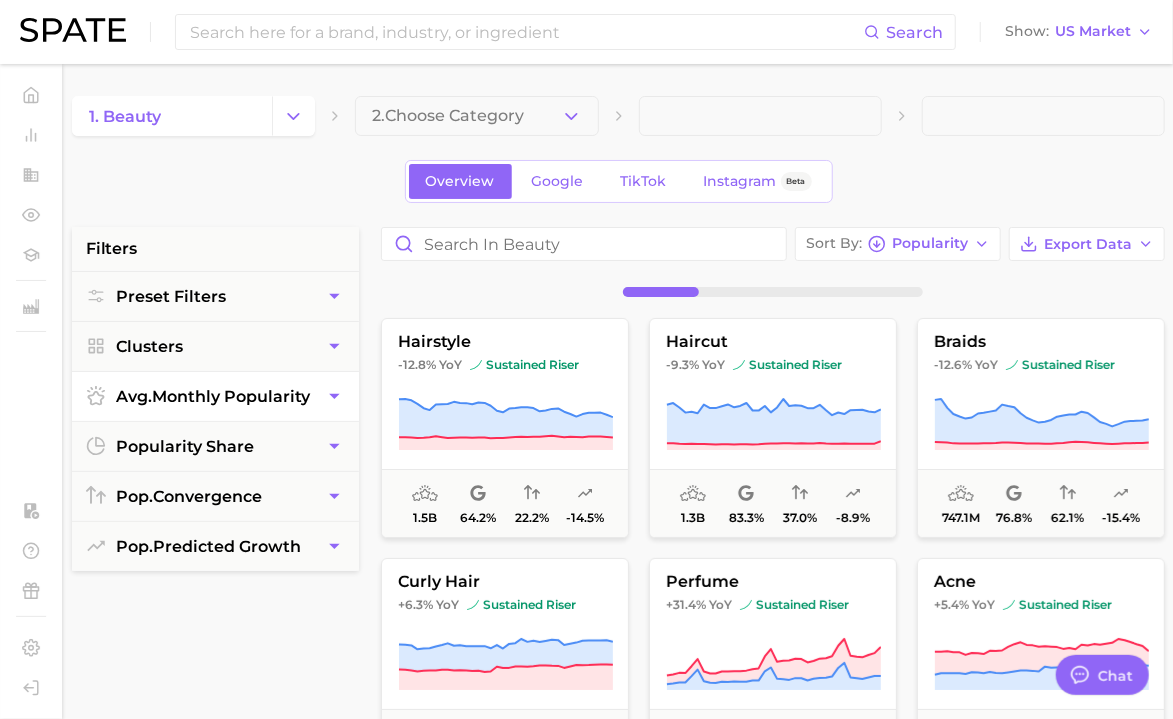 click on "avg.  monthly popularity" at bounding box center [213, 396] 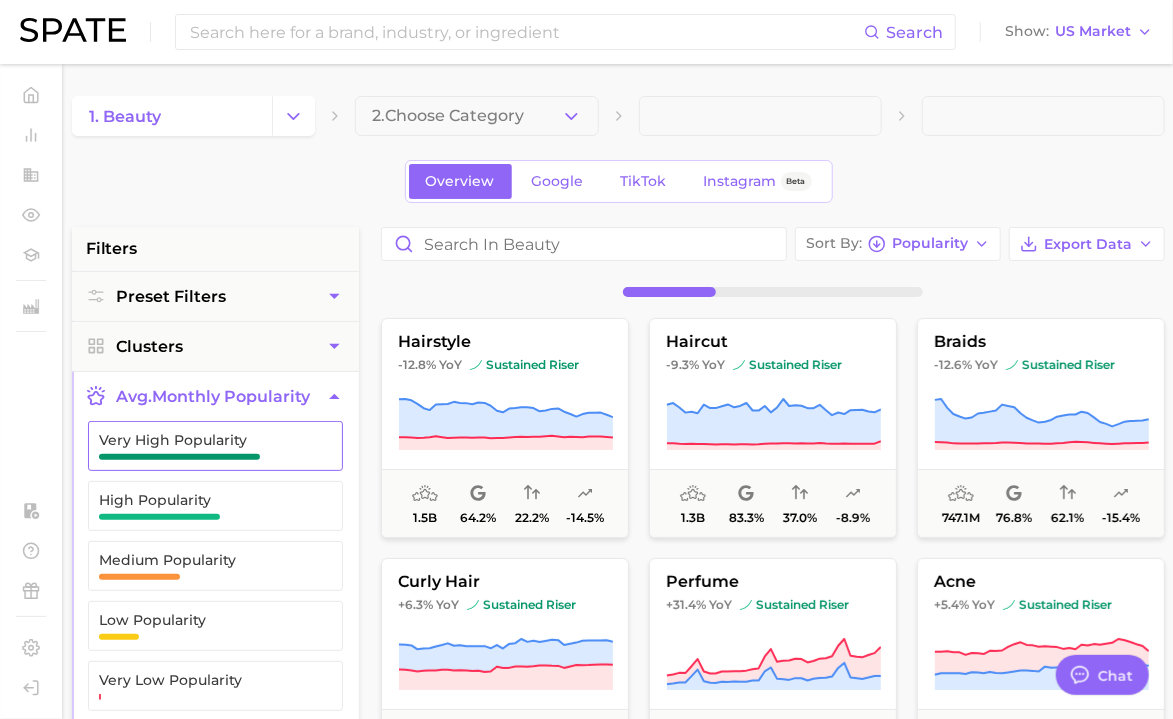 click on "Very High Popularity" at bounding box center (199, 440) 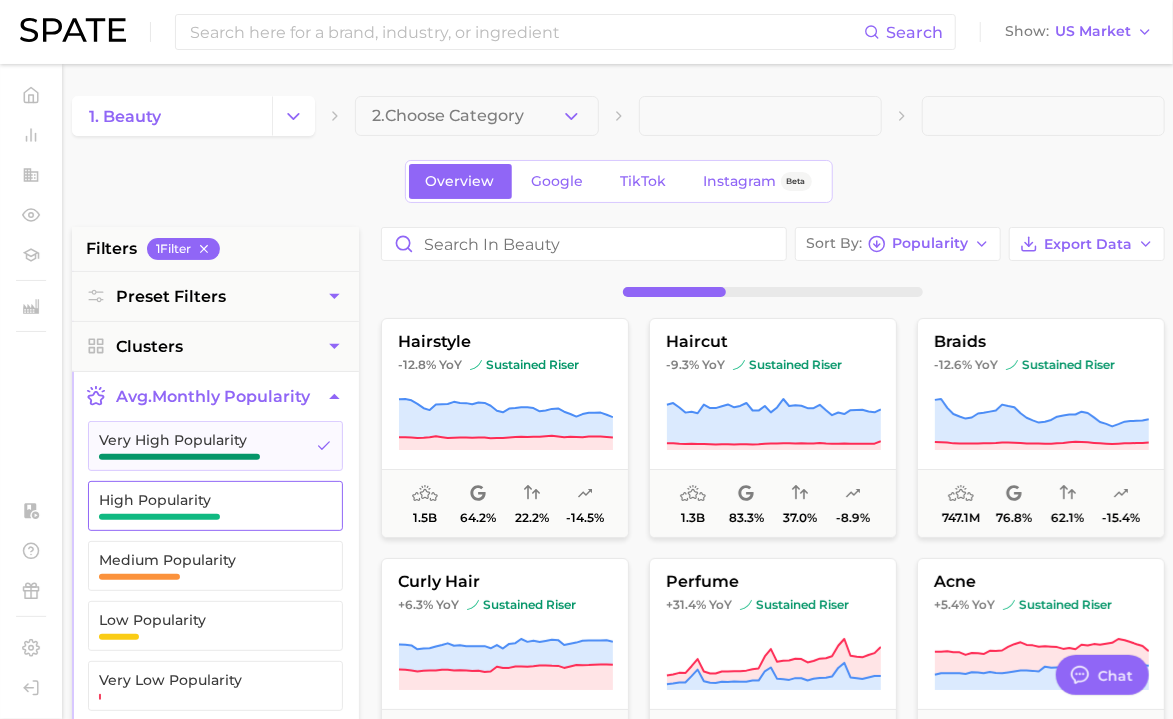 click on "High Popularity" at bounding box center (199, 500) 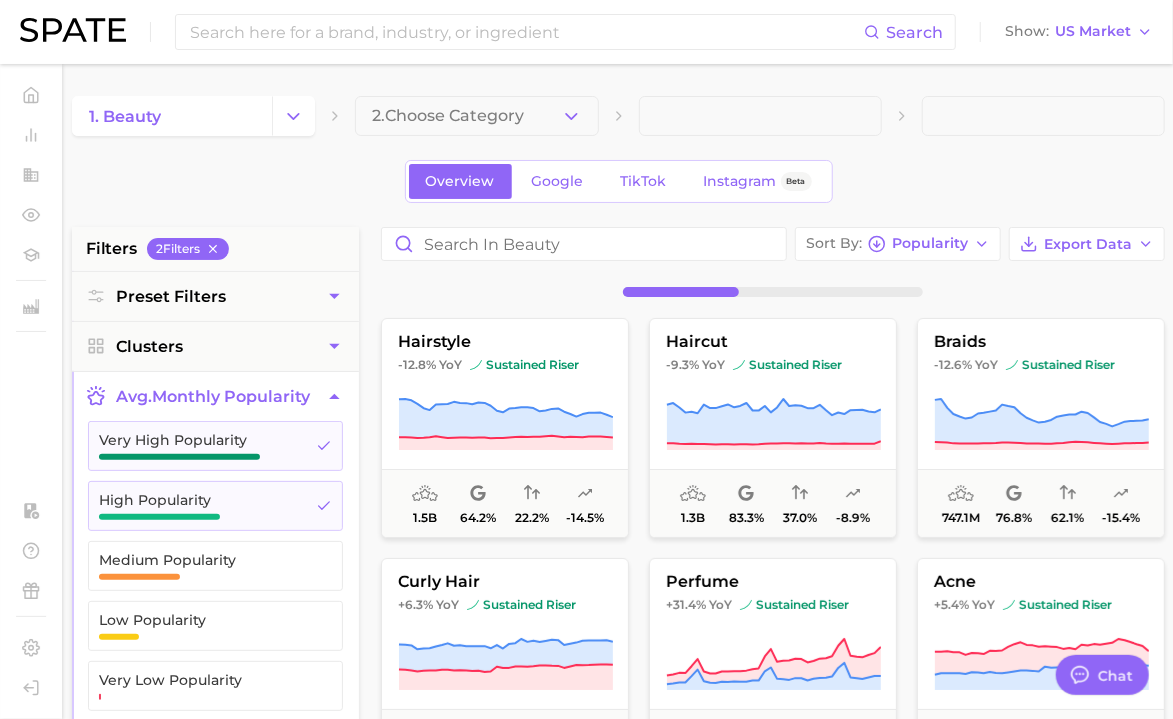 click on "1. beauty 2.  Choose Category Overview Google TikTok Instagram Beta filters 2  Filter s Preset Filters Clusters avg.  monthly popularity Very High Popularity   High Popularity   Medium Popularity   Low Popularity   Very Low Popularity   popularity share pop.  convergence pop.  predicted growth Sort By Popularity Export Data hairstyle -12.8%   YoY sustained riser 1.5b 64.2% 22.2% -14.5% haircut -9.3%   YoY sustained riser 1.3b 83.3% 37.0% -8.9% braids -12.6%   YoY sustained riser 747.1m 76.8% 62.1% -15.4% curly hair +6.3%   YoY sustained riser 673.2m 50.5% 22.1% -1.9% perfume +31.4%   YoY sustained riser 560.8m 60.2% 40.6% +25.7% [MEDICAL_DATA].4%   YoY sustained riser 478.4m 53.1% 24.9% +7.8% hair salon -4.2%   YoY sustained riser 467.0m 58.4% 19.3% -5.7% nail salon +9.8%   YoY sustained riser 424.9m 73.6% 46.6% +9.4% nail design -26.4%   YoY sustained riser 405.3m 76.5% 27.3% -22.1% blond hair -3.8%   YoY sustained riser 389.7m 63.6% 21.5% -3.2% nail art -18.5%   YoY sustained riser 372.9m 58.5% 18.6% -14.5% +17.3%" at bounding box center [618, 788] 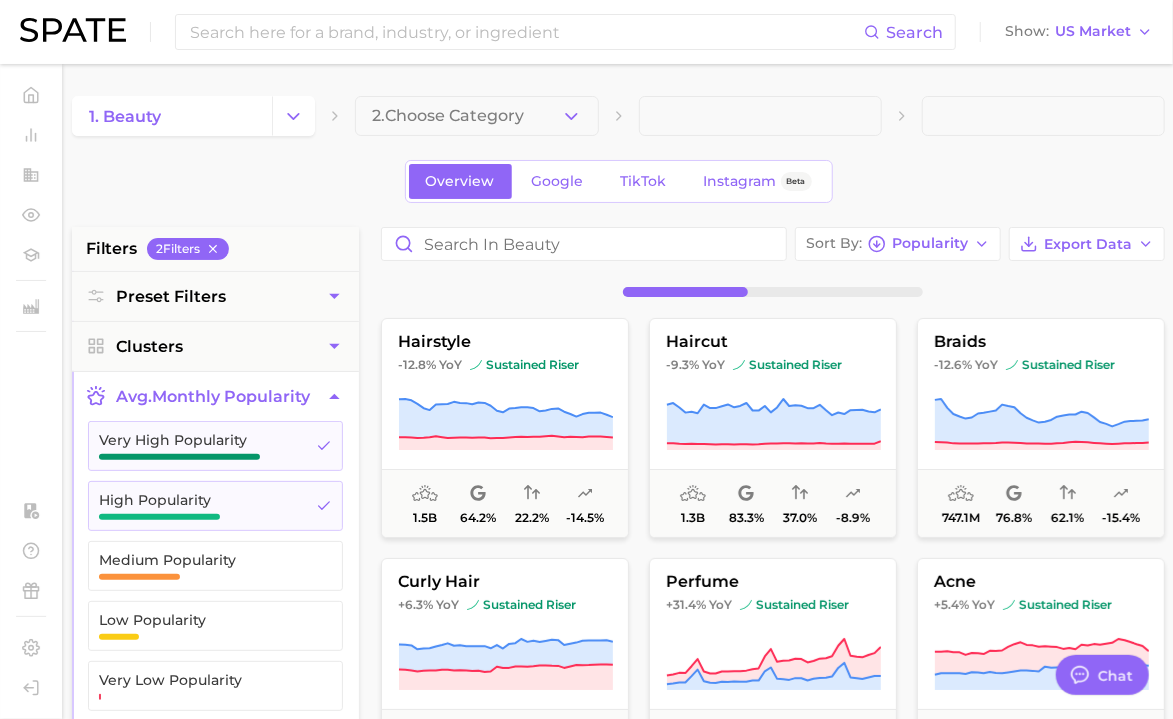 scroll, scrollTop: 434, scrollLeft: 0, axis: vertical 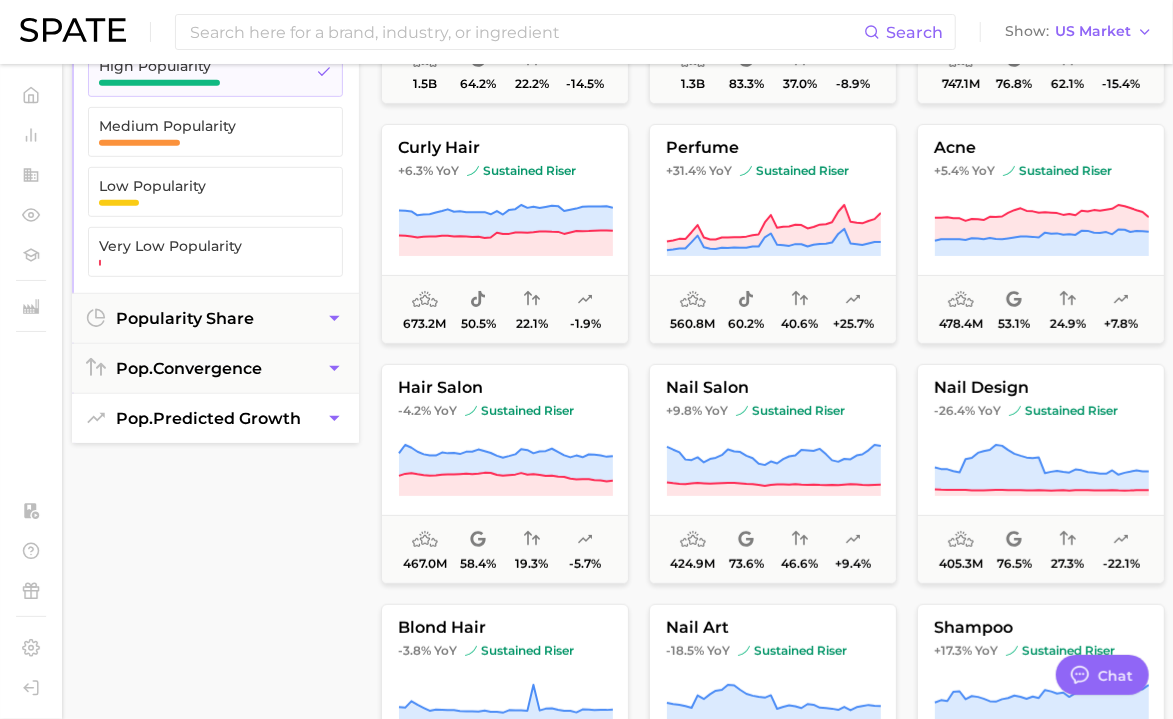 click on "pop.  predicted growth" at bounding box center [208, 418] 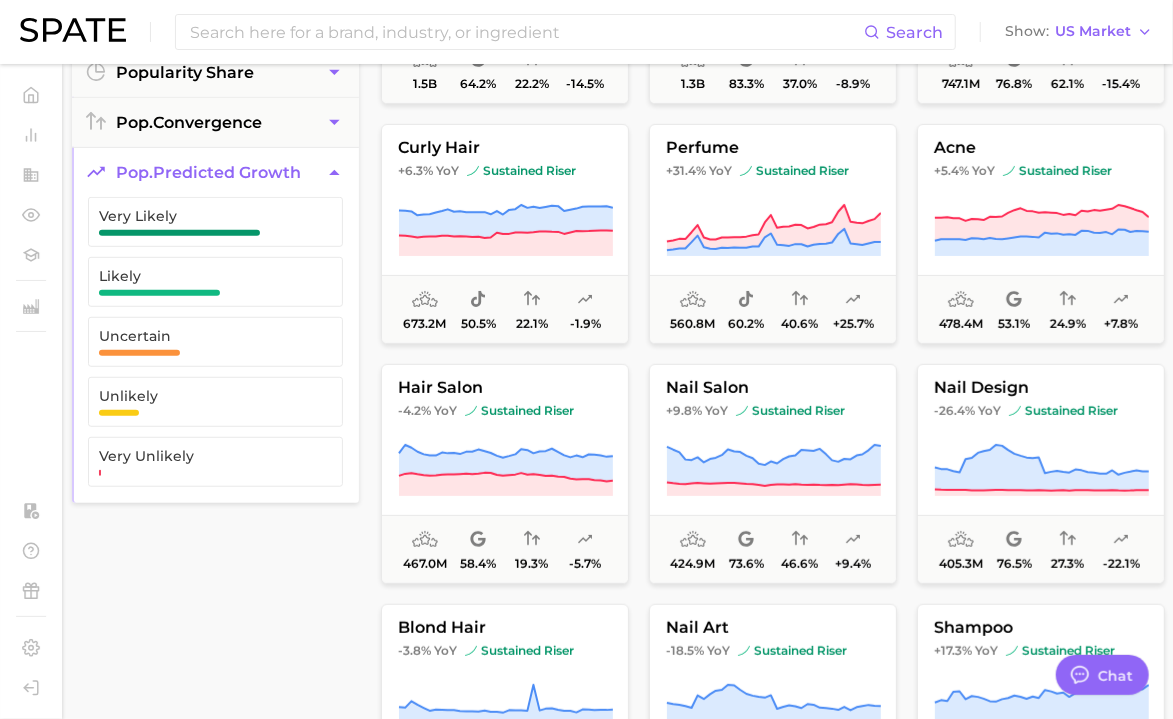 click at bounding box center [179, 233] 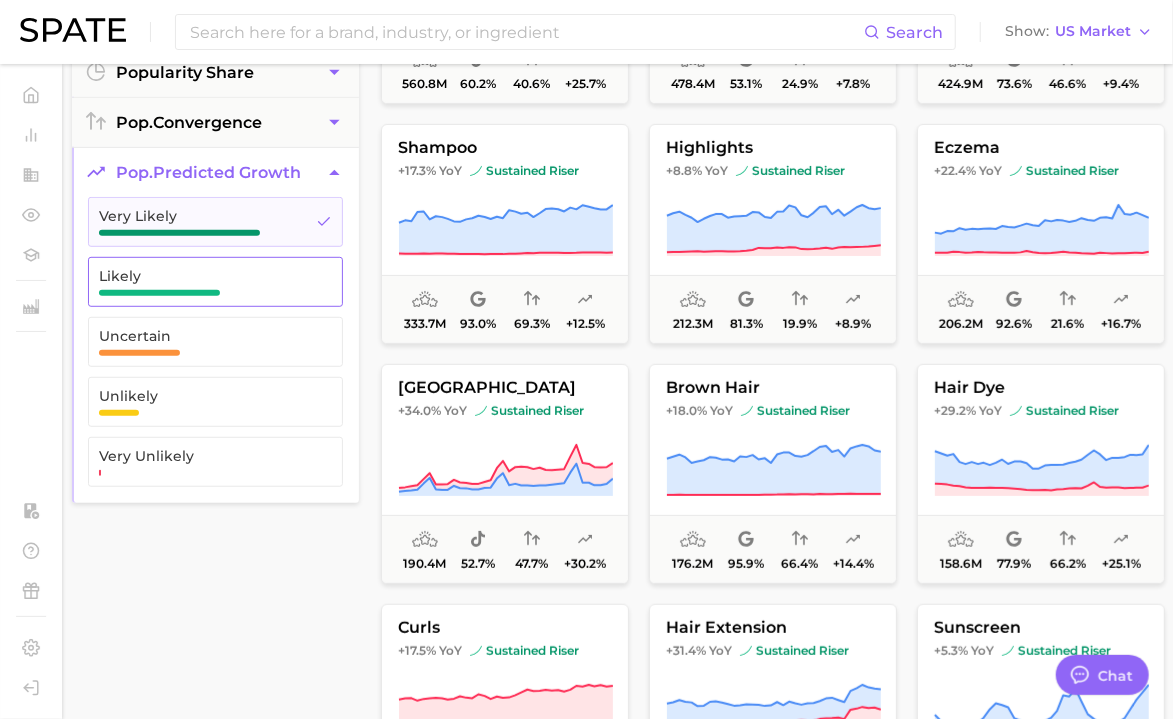 click on "Likely" at bounding box center (215, 282) 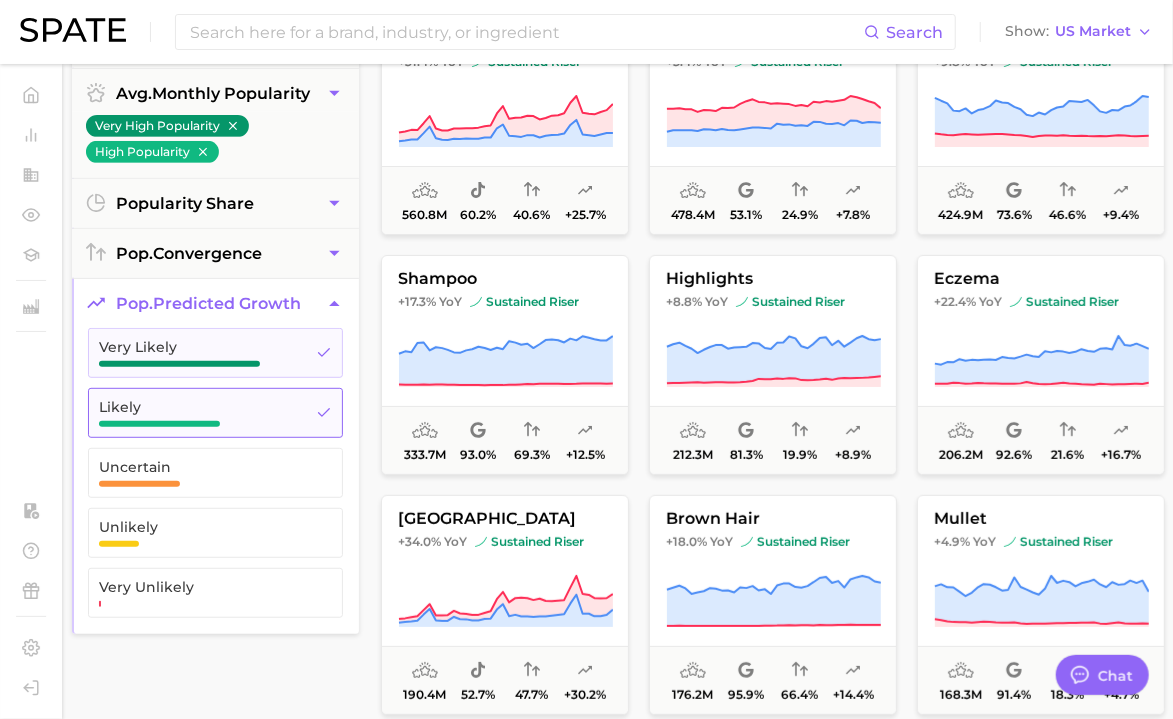 scroll, scrollTop: 222, scrollLeft: 0, axis: vertical 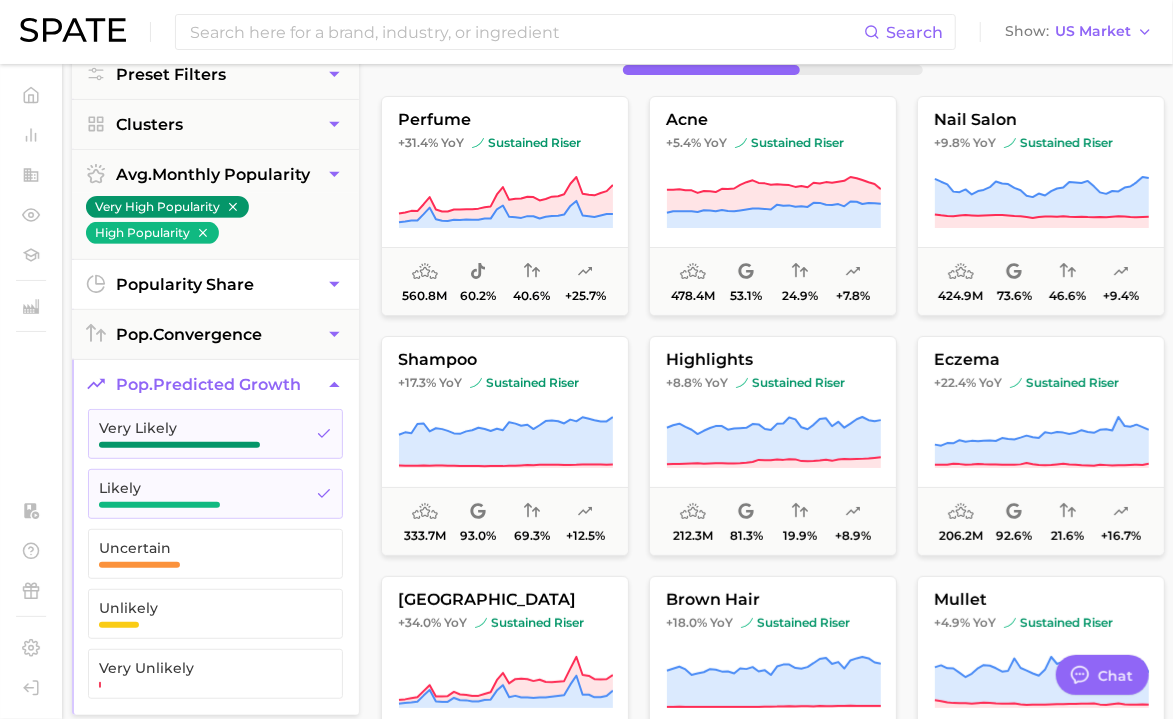 click on "popularity share" at bounding box center (215, 284) 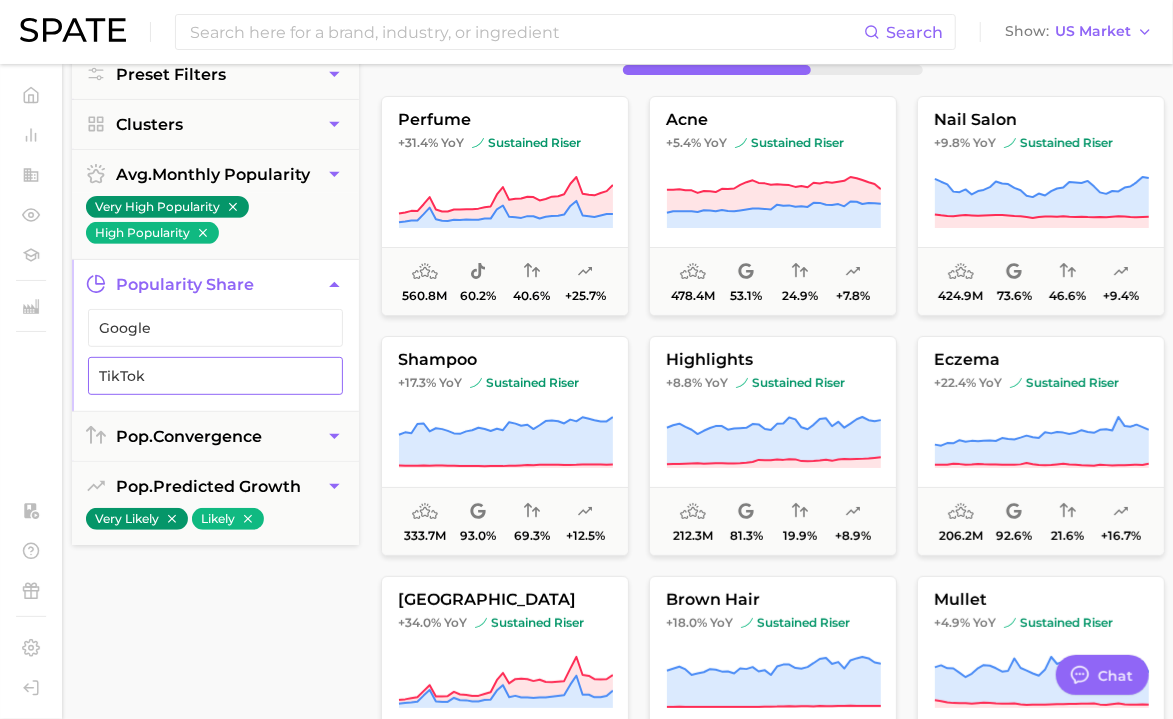 click on "TikTok" at bounding box center (199, 376) 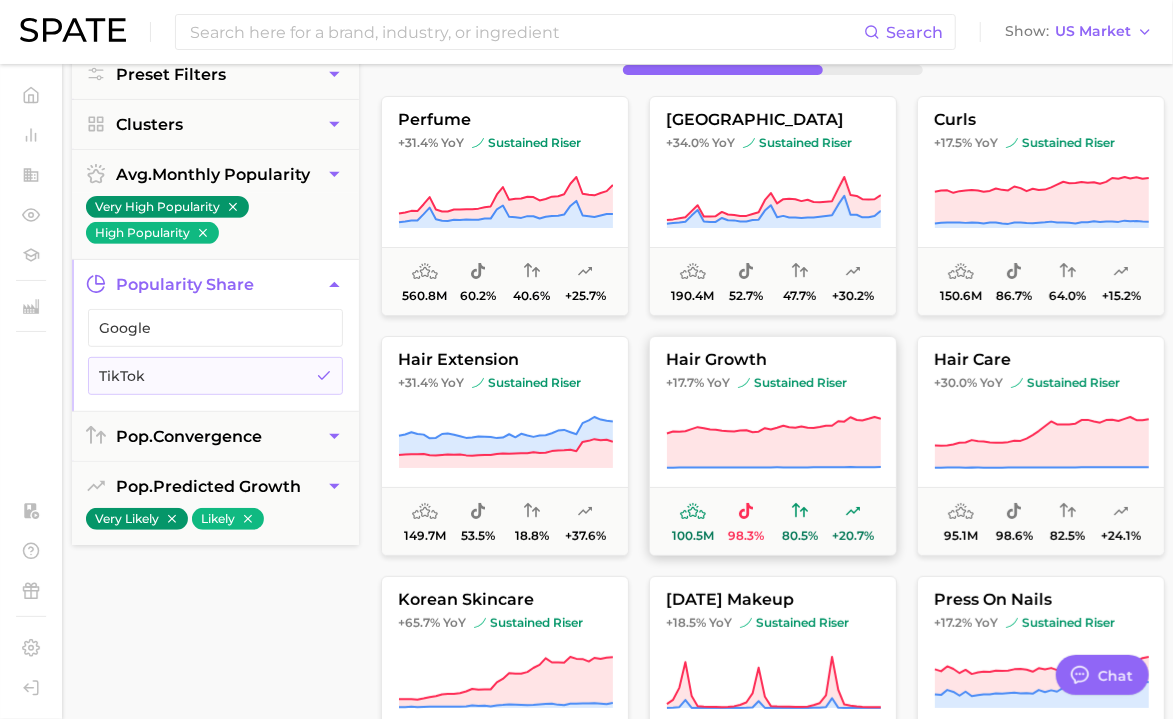 scroll, scrollTop: 90, scrollLeft: 0, axis: vertical 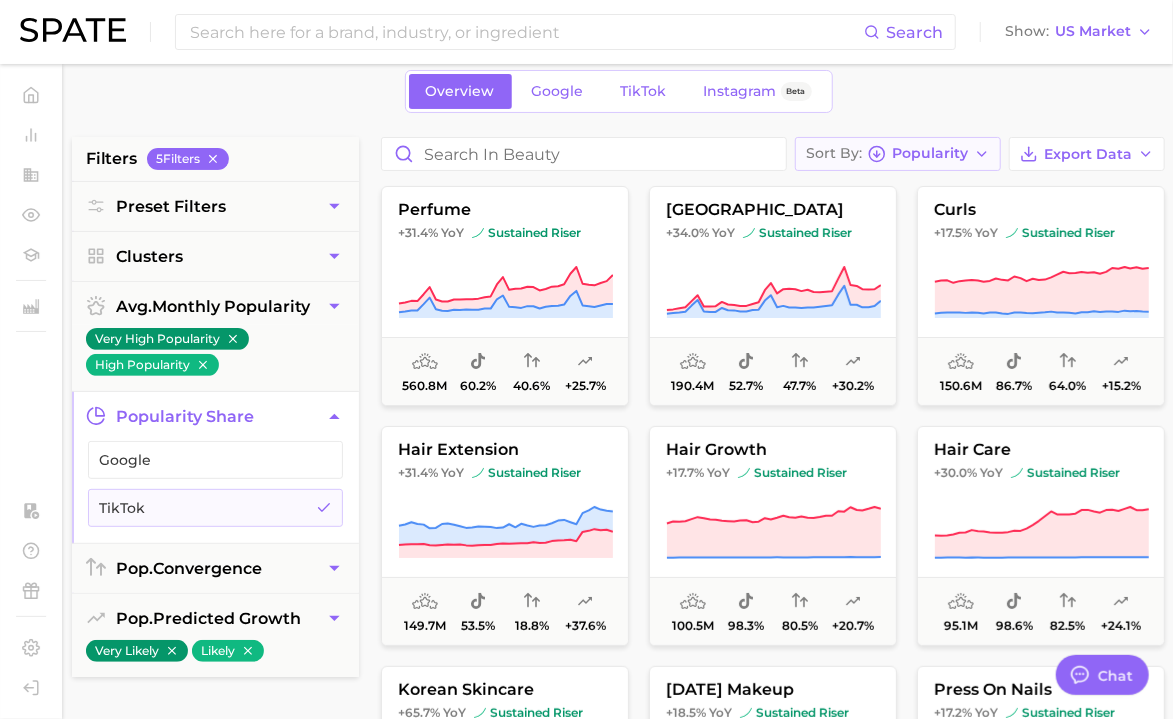 click on "Sort By Popularity" at bounding box center [898, 154] 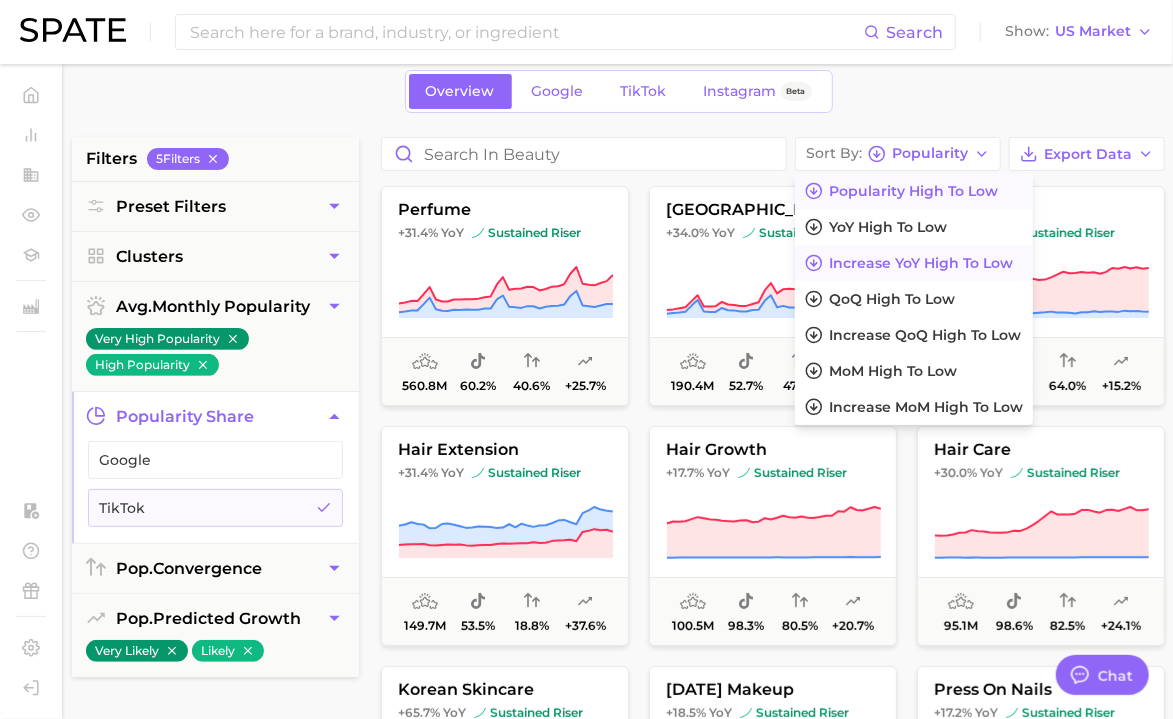 click on "Increase YoY   high to low" at bounding box center [921, 263] 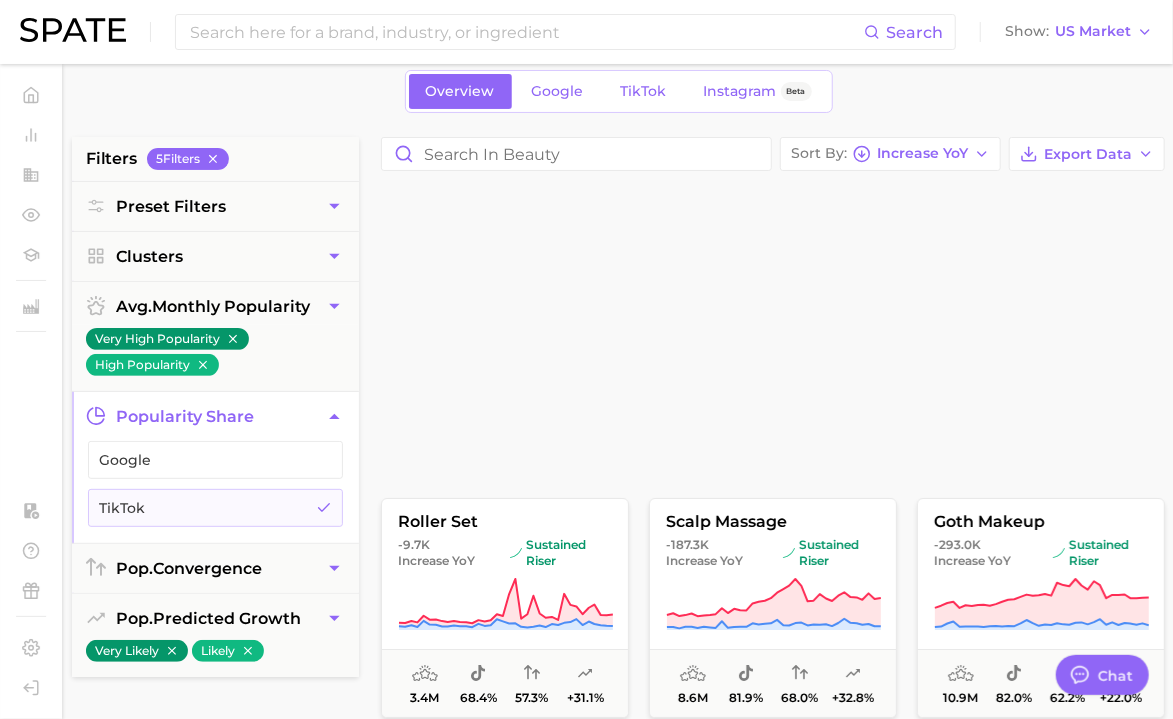 scroll, scrollTop: 10830, scrollLeft: 0, axis: vertical 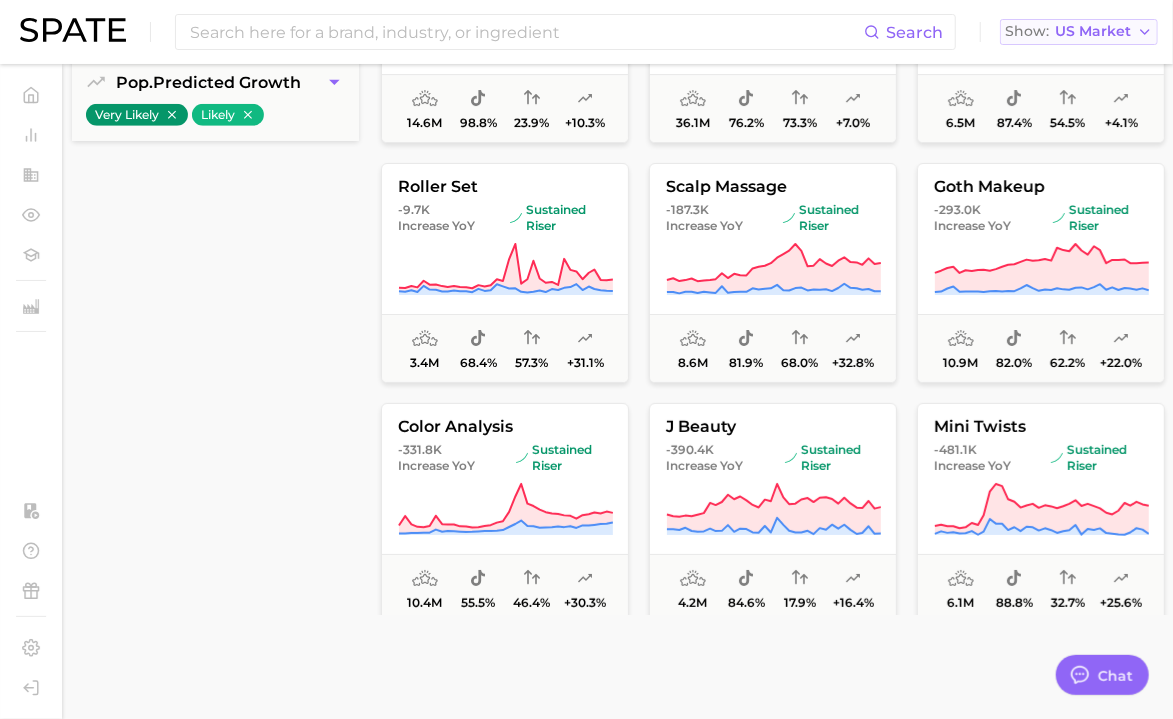 click on "US Market" at bounding box center (1093, 31) 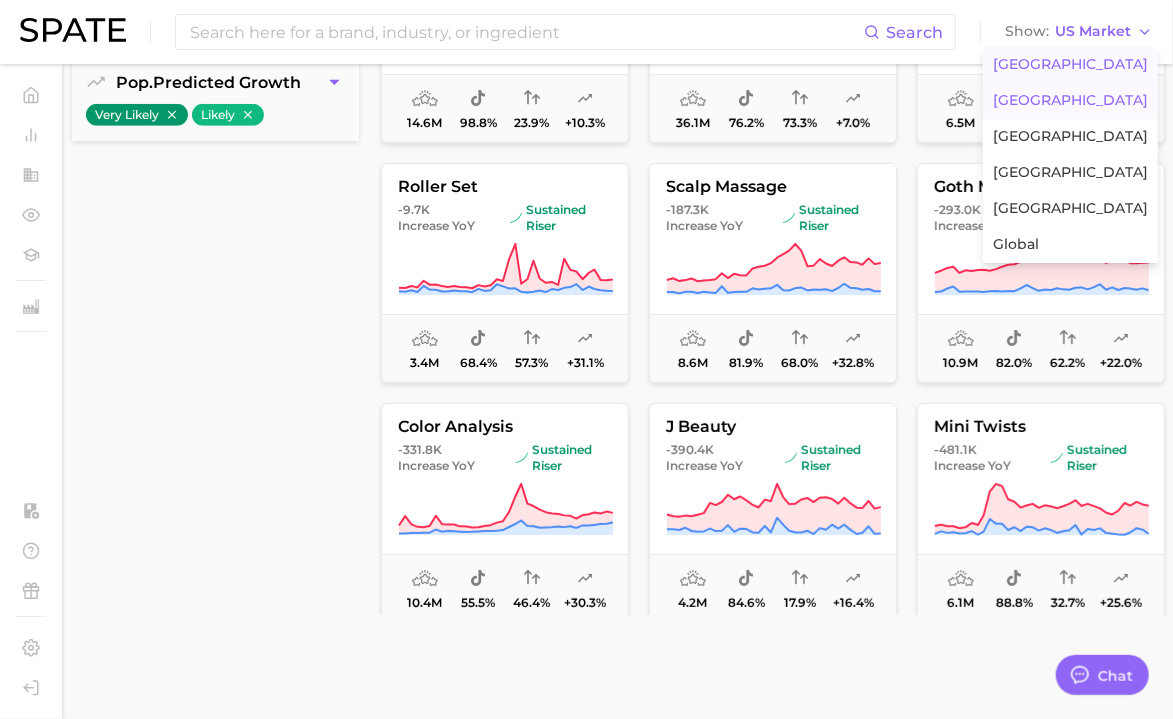 click on "[GEOGRAPHIC_DATA]" at bounding box center (1070, 100) 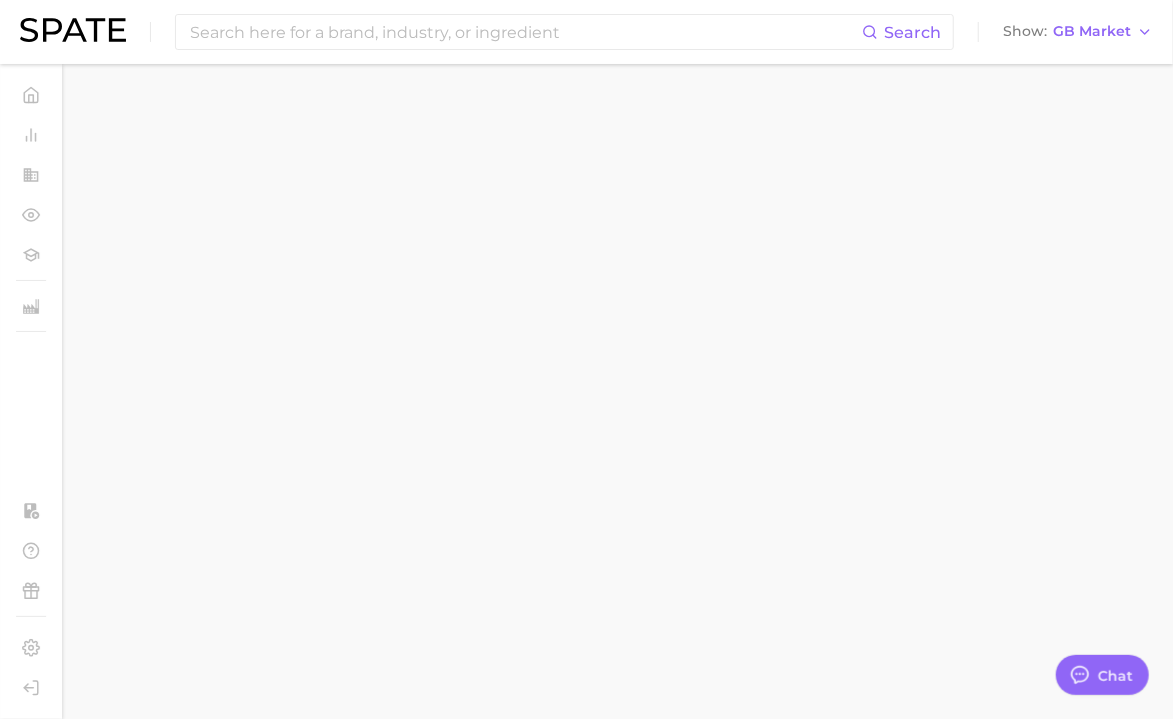 scroll, scrollTop: 0, scrollLeft: 0, axis: both 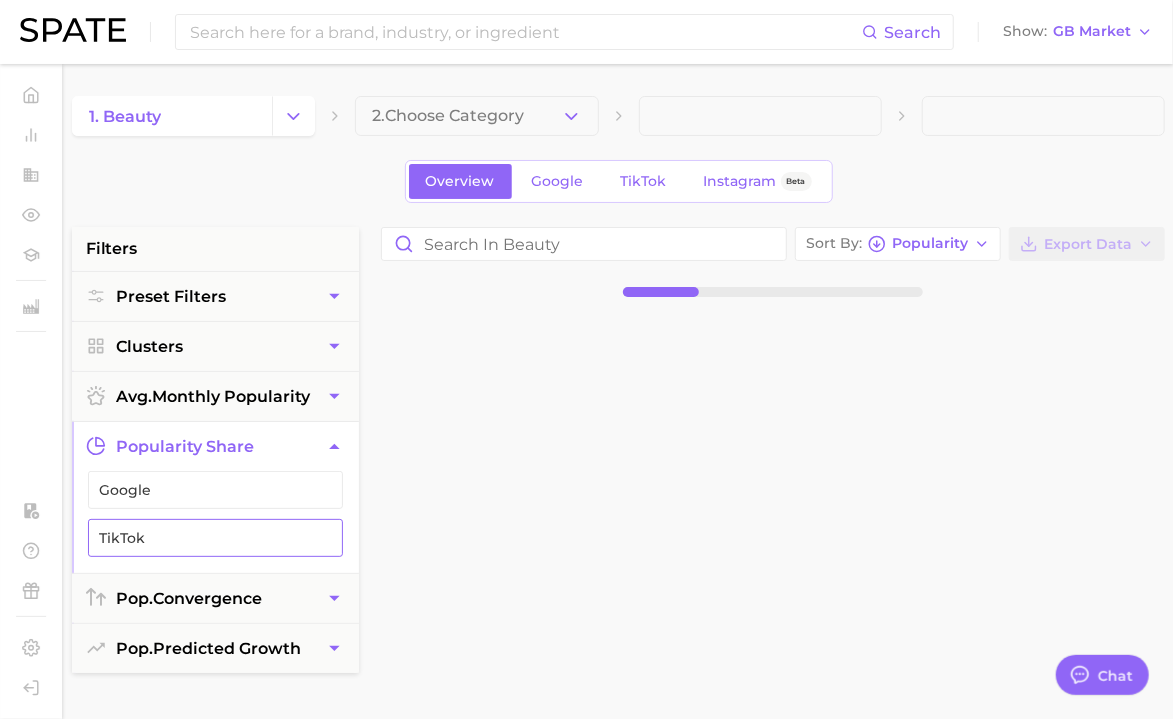 click on "TikTok" at bounding box center [199, 538] 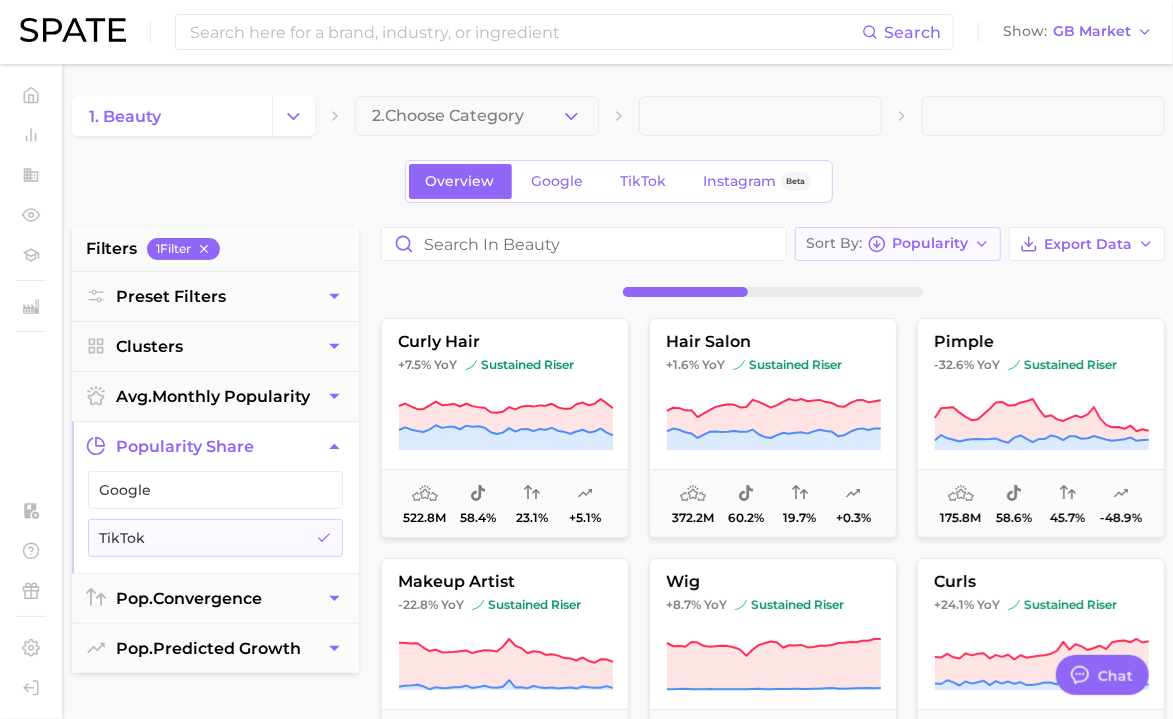click on "Popularity" at bounding box center (930, 243) 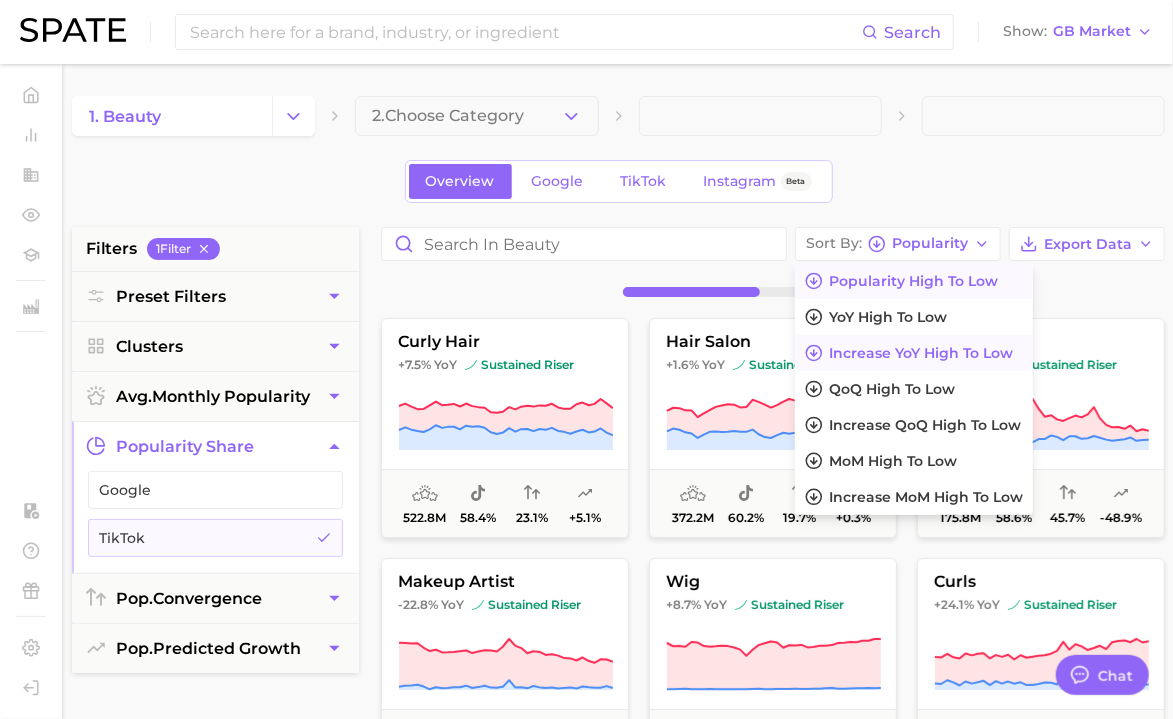 click on "Increase YoY   high to low" at bounding box center [921, 353] 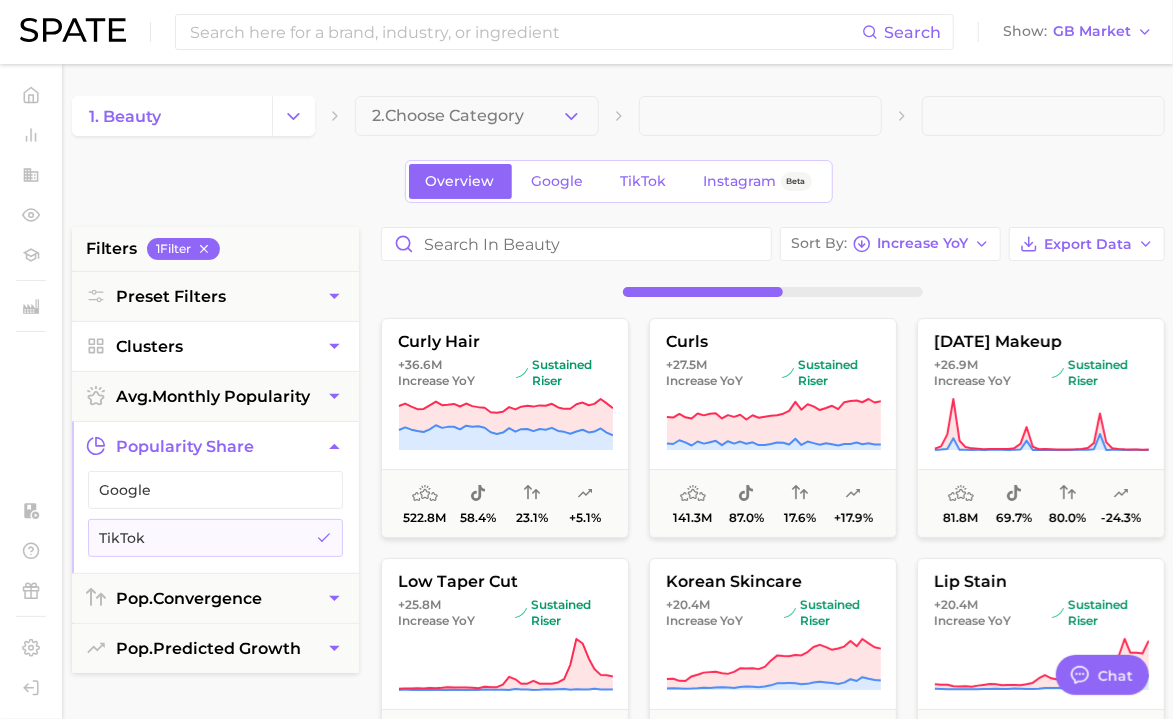 click on "Clusters" at bounding box center (215, 346) 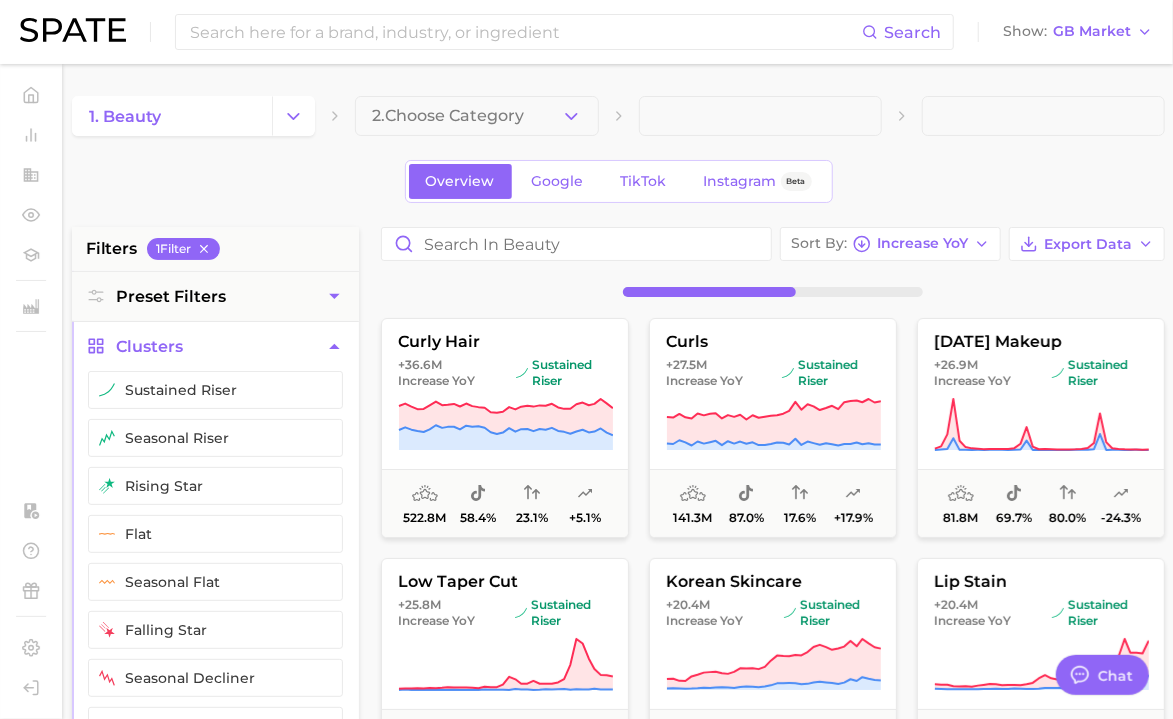 click on "Clusters" at bounding box center (215, 346) 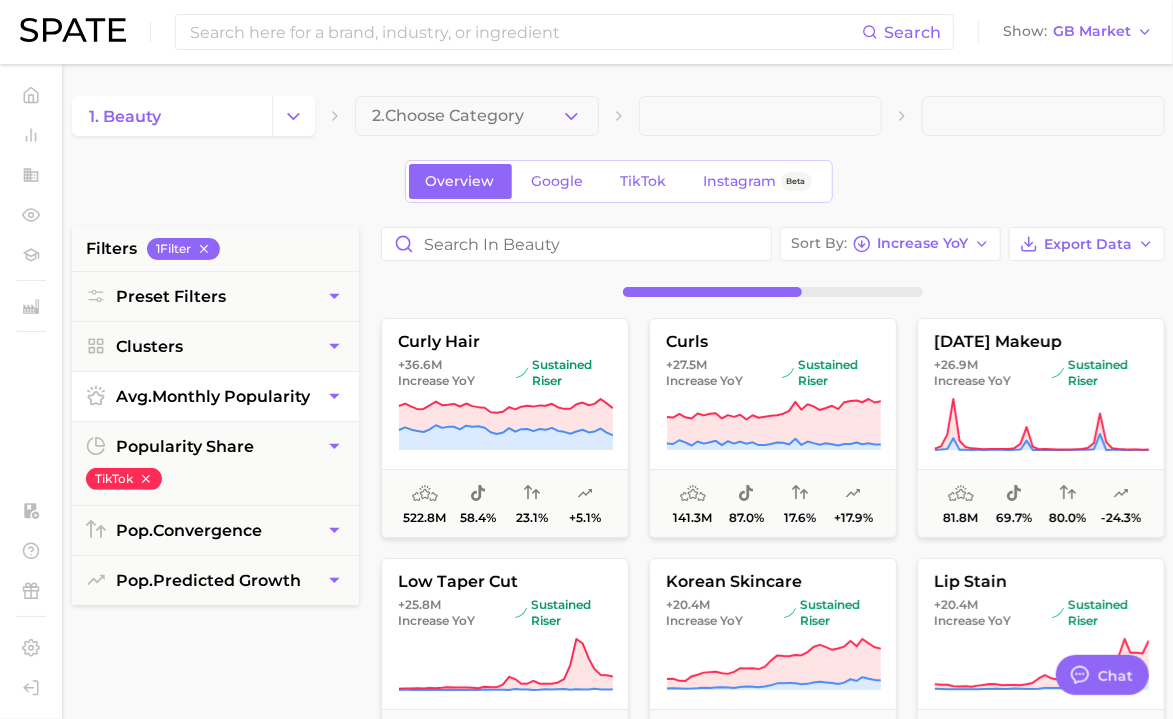click on "avg.  monthly popularity" at bounding box center [213, 396] 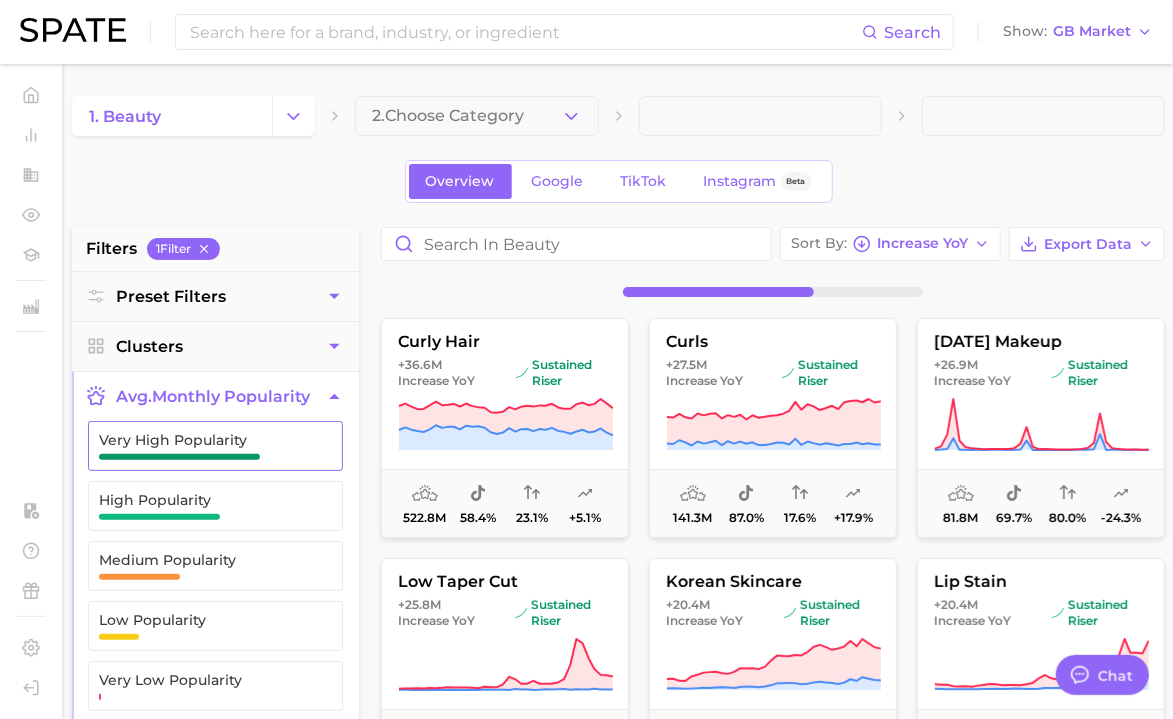 click at bounding box center (179, 457) 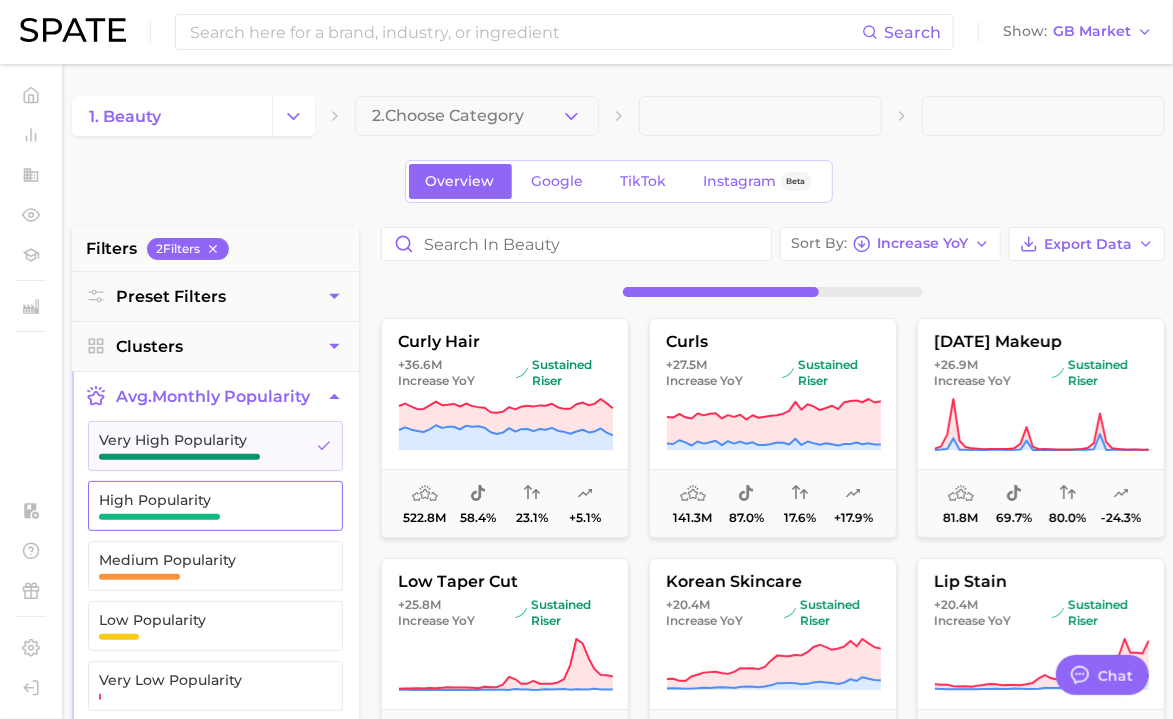click on "High Popularity" at bounding box center [199, 500] 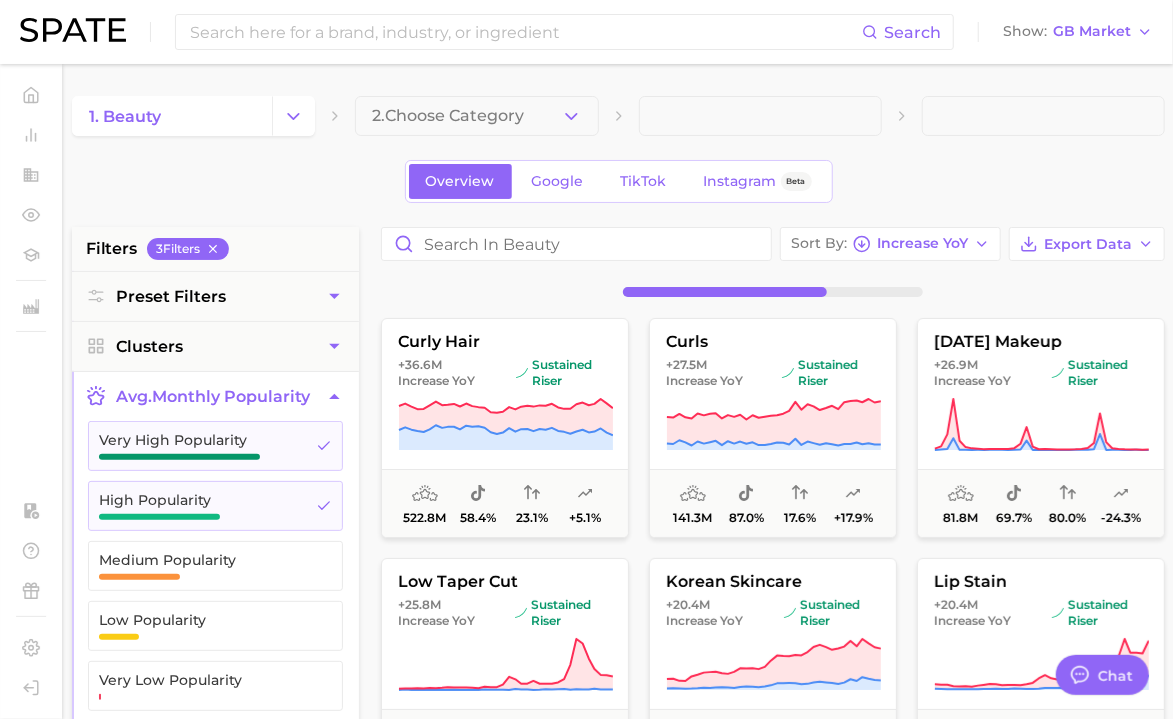 click on "Overview Google TikTok Instagram Beta" at bounding box center [618, 181] 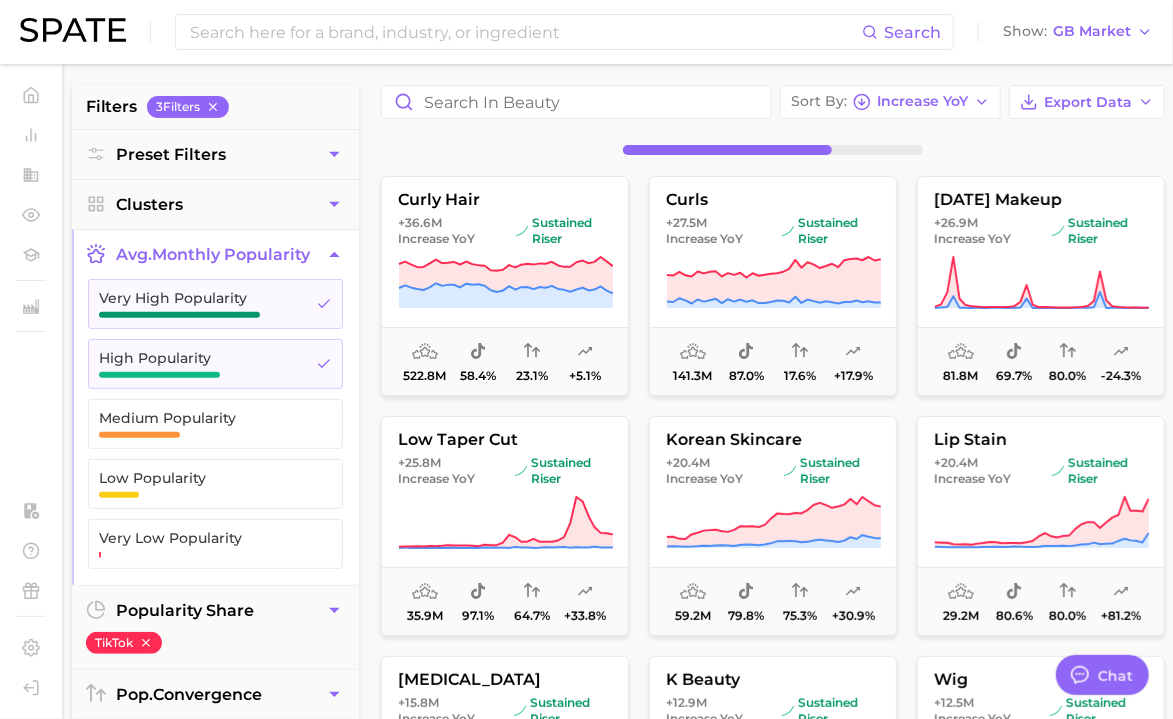 scroll, scrollTop: 394, scrollLeft: 0, axis: vertical 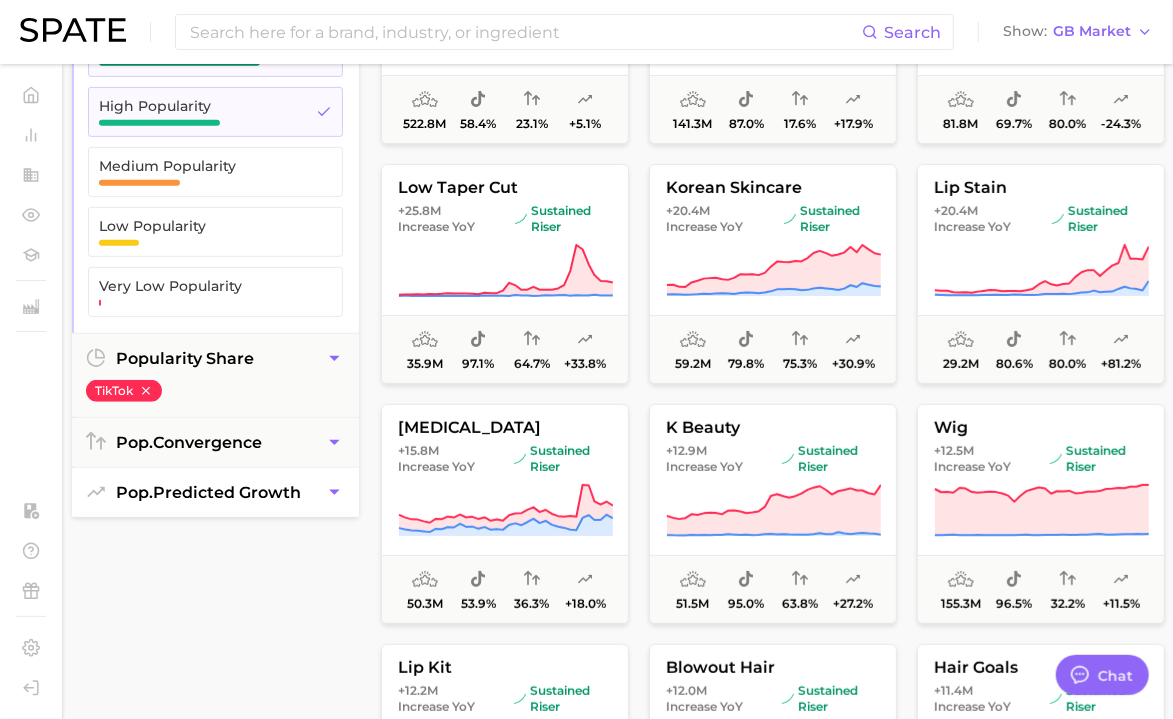 click on "pop.  predicted growth" at bounding box center (215, 492) 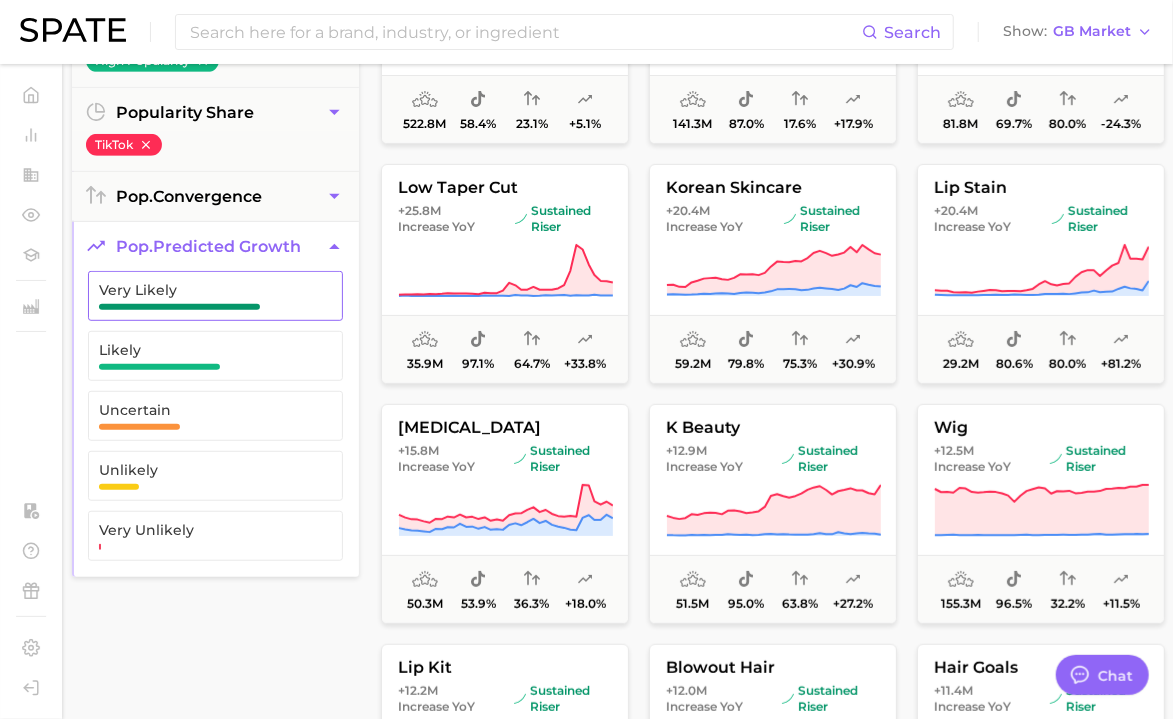 click on "Very Likely" at bounding box center [199, 290] 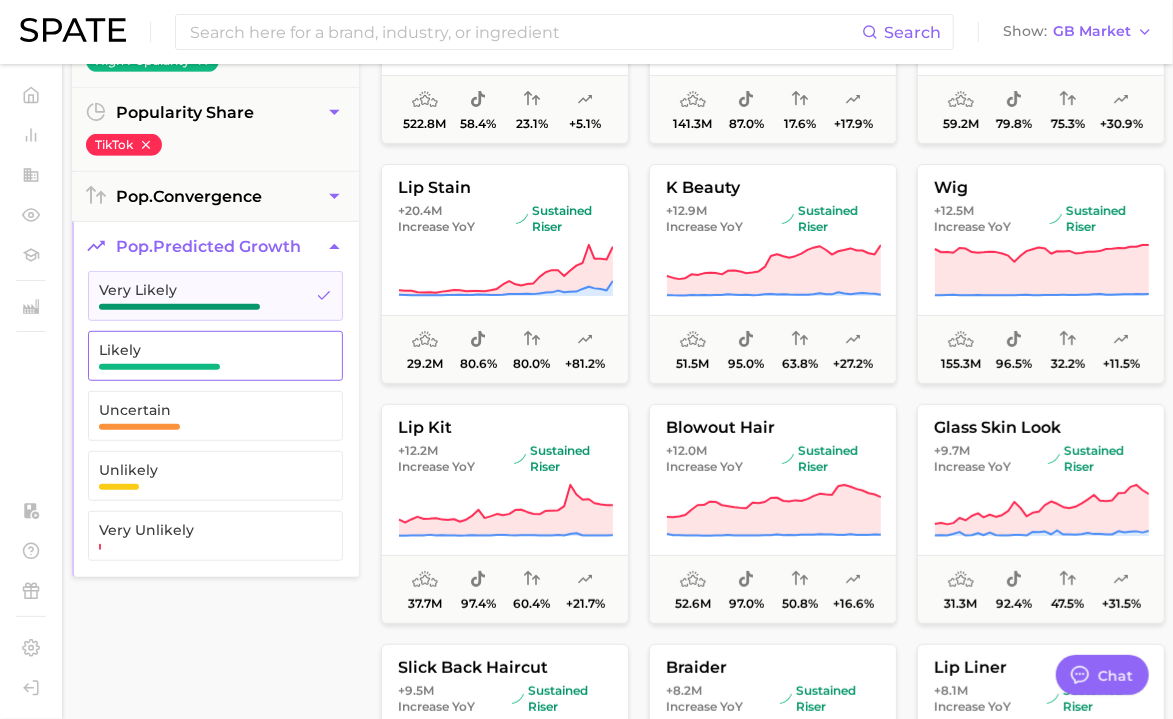 click on "Likely" at bounding box center (199, 350) 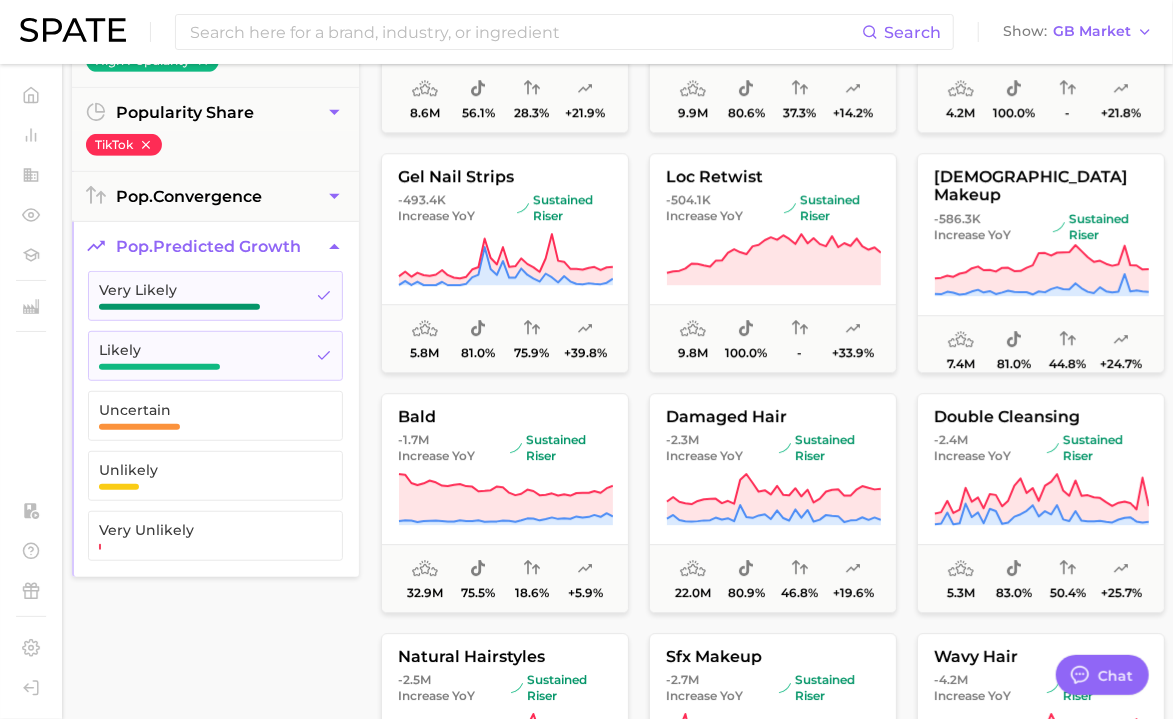 scroll, scrollTop: 9870, scrollLeft: 0, axis: vertical 